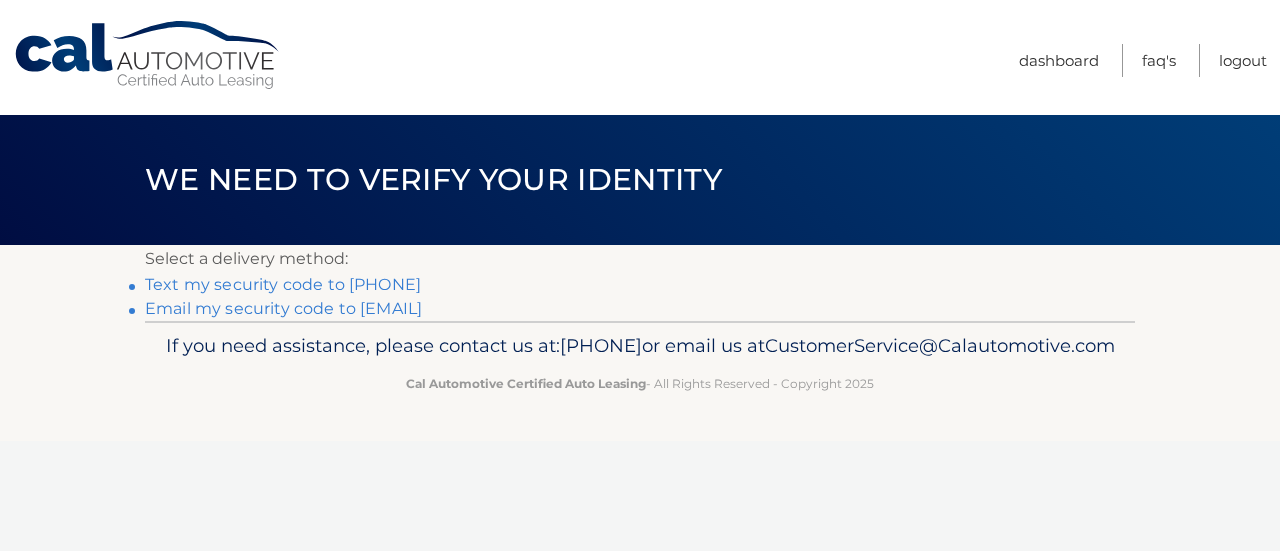 scroll, scrollTop: 0, scrollLeft: 0, axis: both 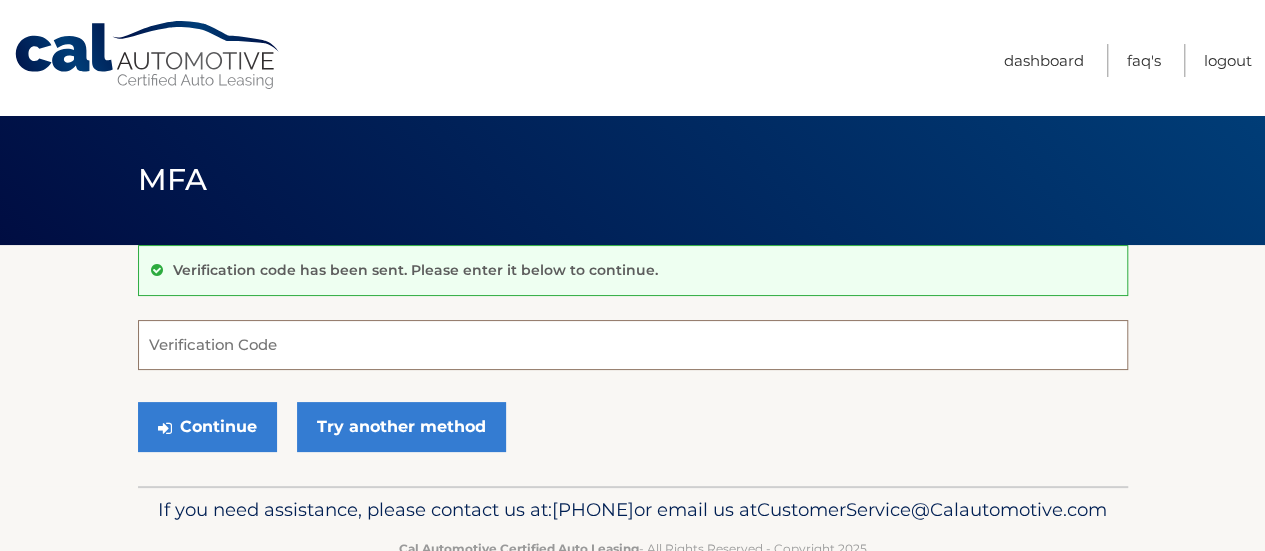 click on "Verification Code" at bounding box center (633, 345) 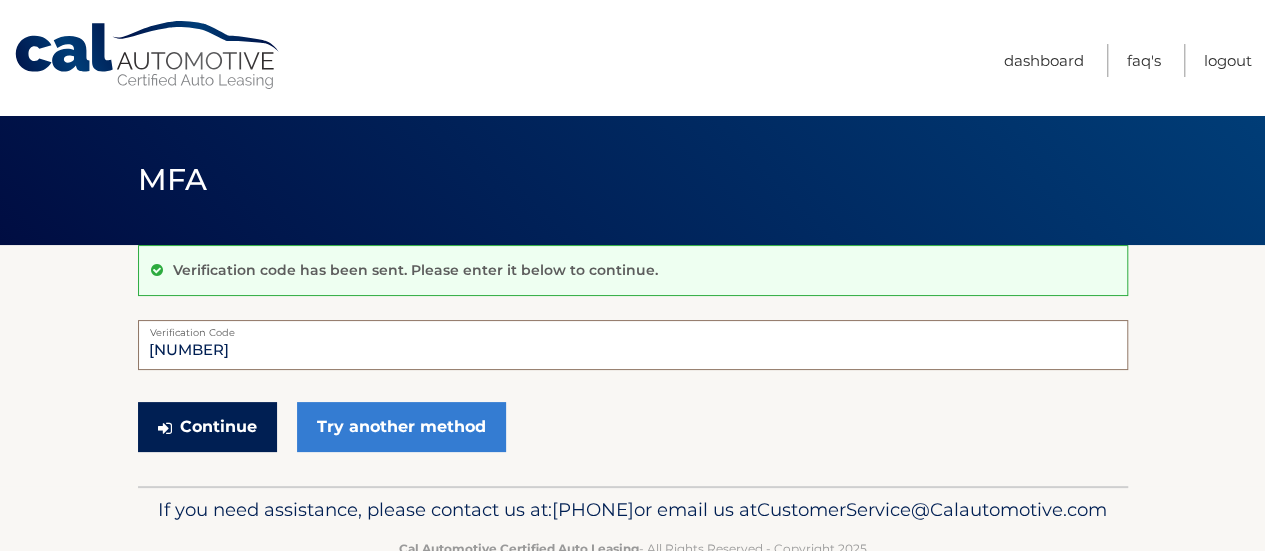 type on "160157" 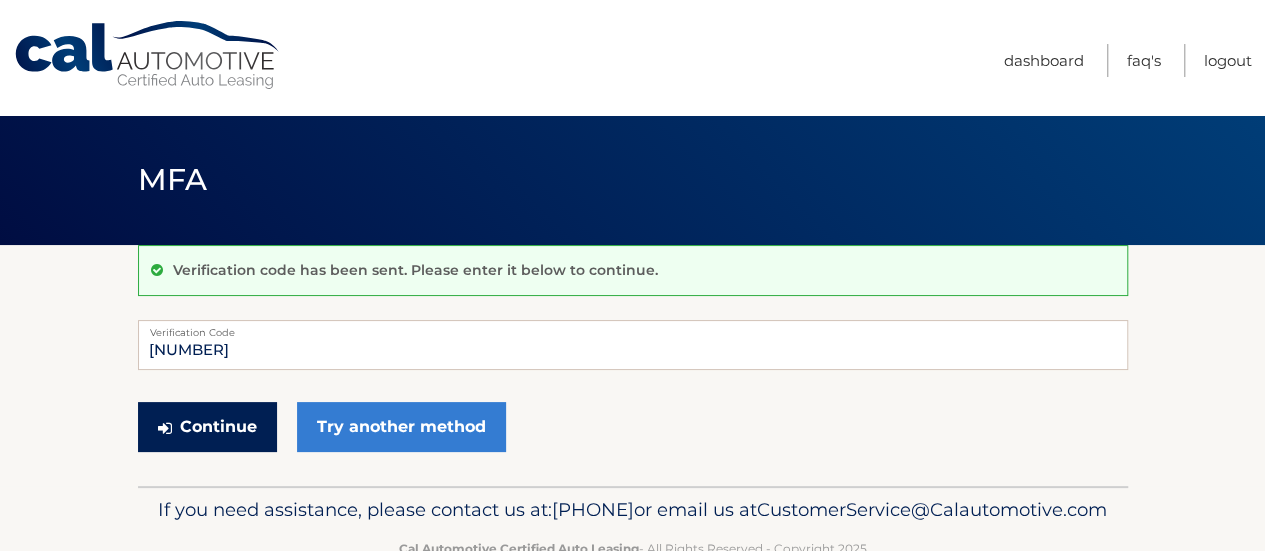 click on "Continue" at bounding box center (207, 427) 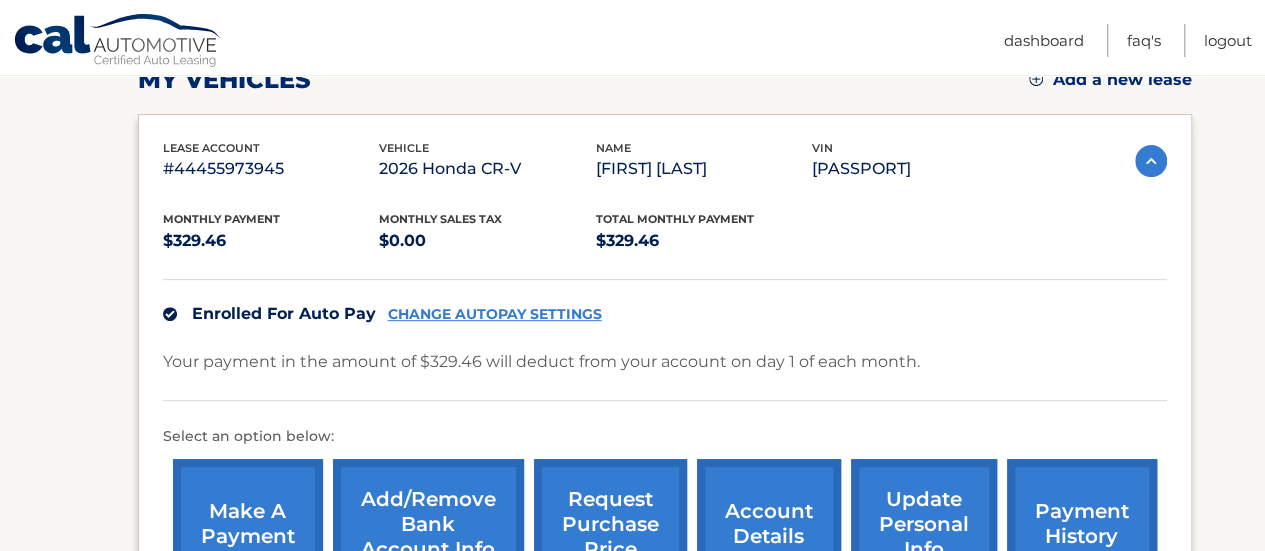 scroll, scrollTop: 400, scrollLeft: 0, axis: vertical 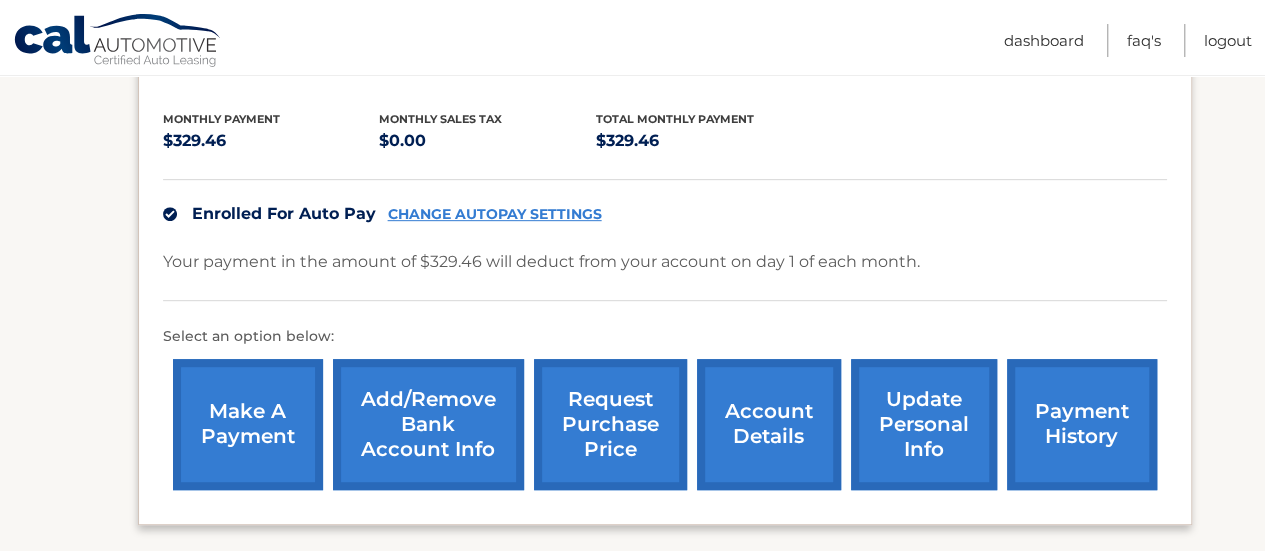 click on "make a payment" at bounding box center (248, 424) 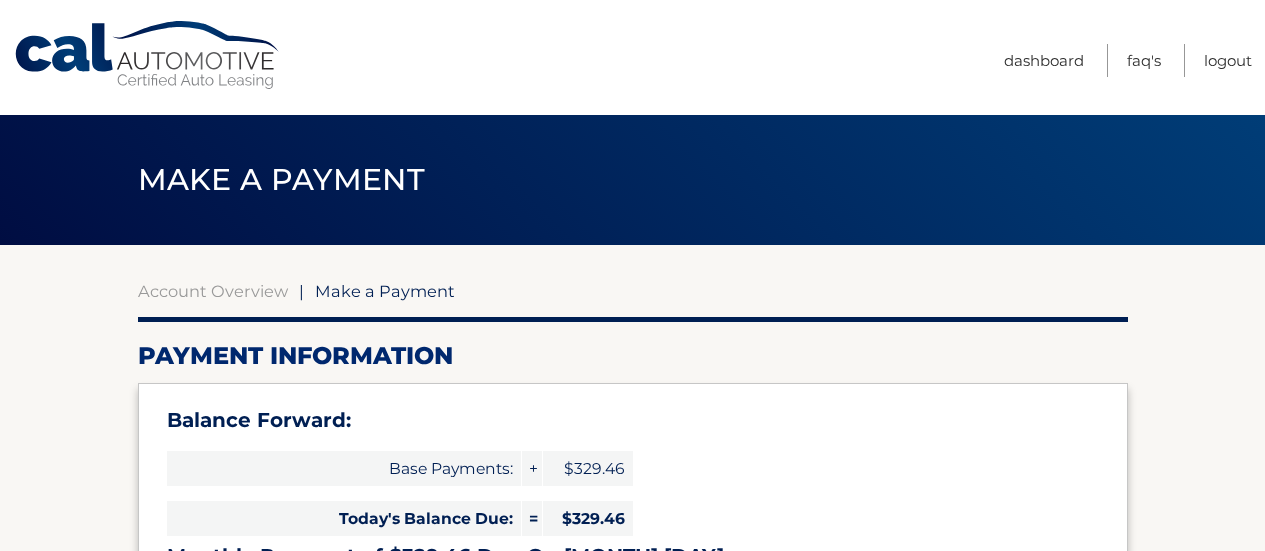 scroll, scrollTop: 0, scrollLeft: 0, axis: both 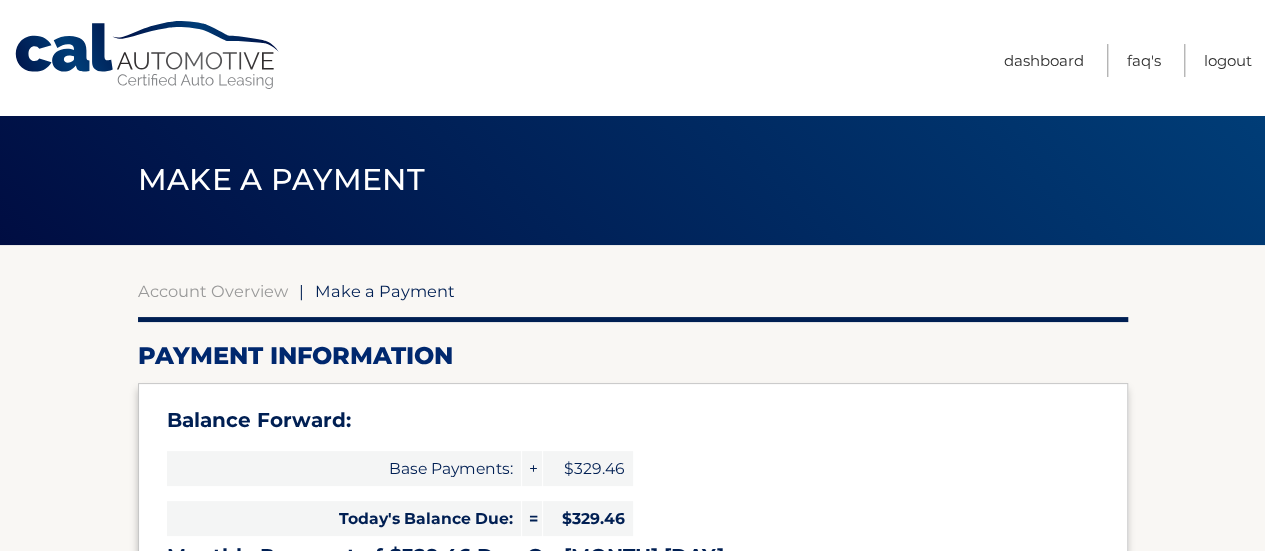 select on "NGNiZmY0NjUtN2Y1Ny00MGYzLWFkM2QtY2I0ZGFlNDZjYWM5" 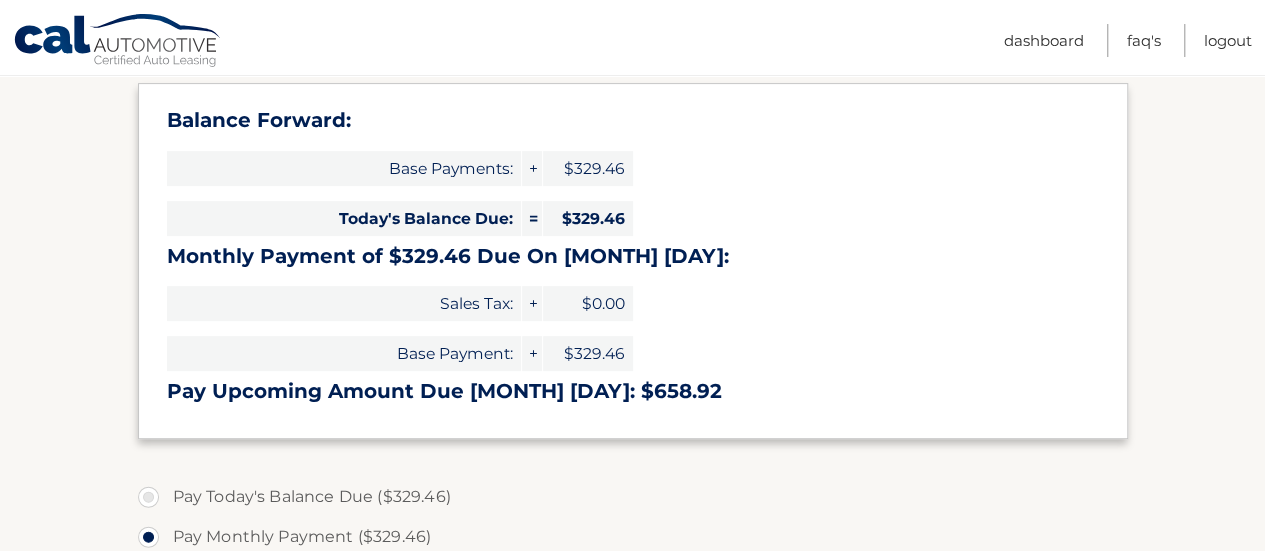 scroll, scrollTop: 400, scrollLeft: 0, axis: vertical 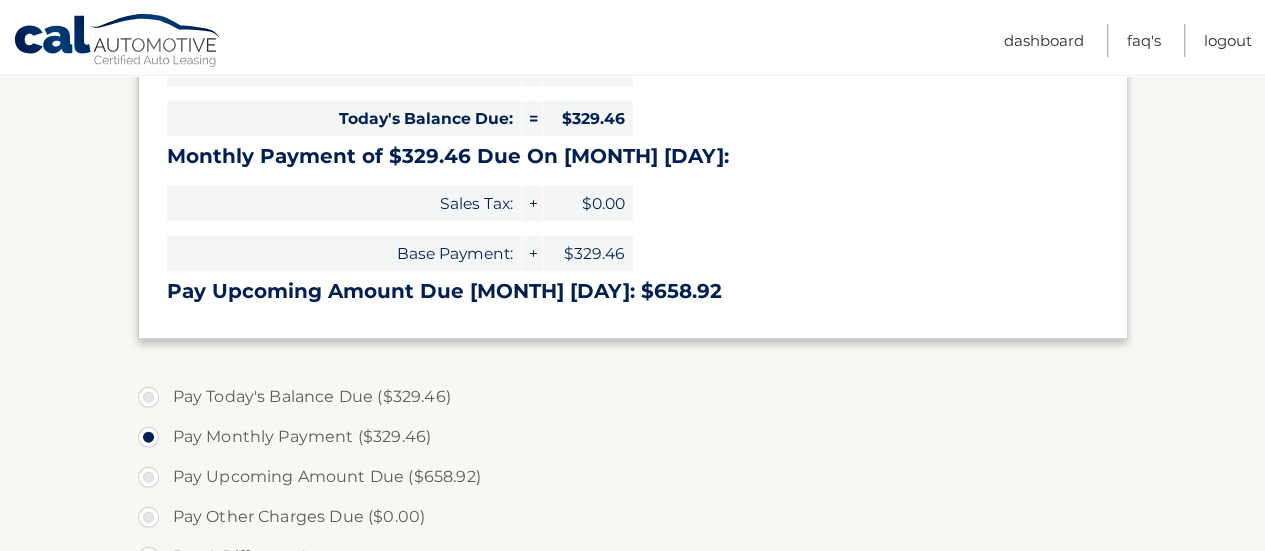 click on "Pay Today's Balance Due ($329.46)" at bounding box center [633, 397] 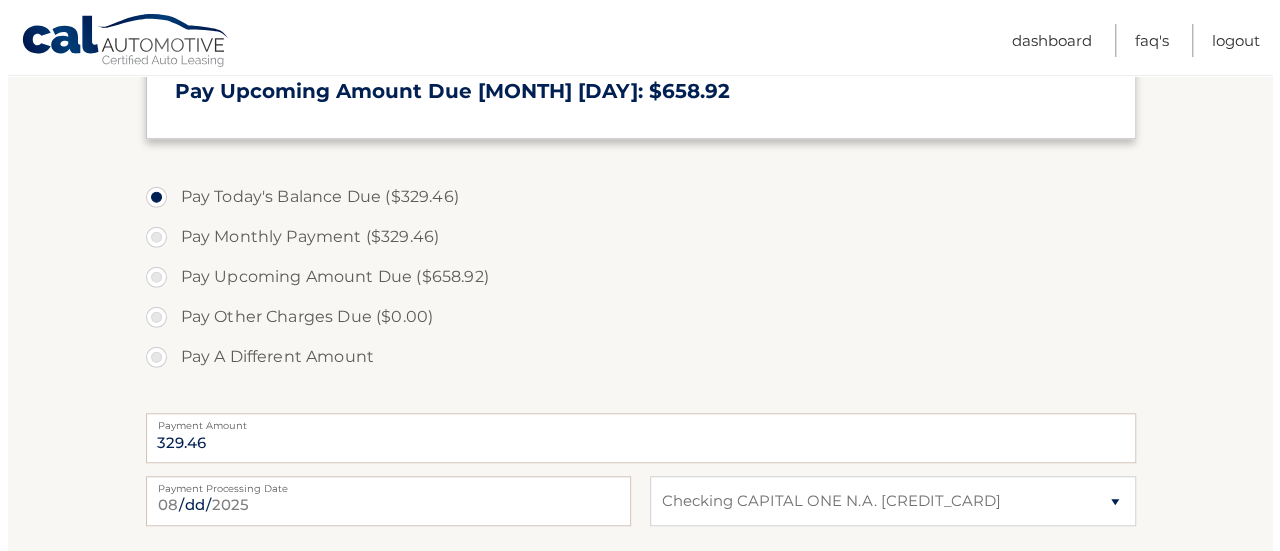 scroll, scrollTop: 800, scrollLeft: 0, axis: vertical 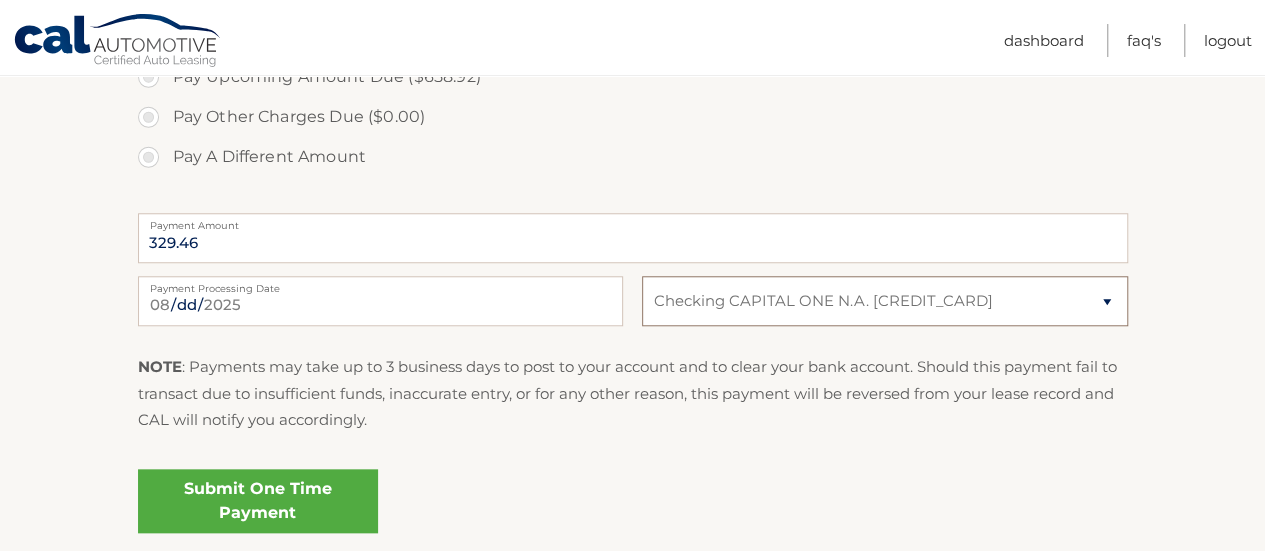 click on "Select Bank Account
Checking CAPITAL ONE N.A. [CREDIT_CARD]" at bounding box center (884, 301) 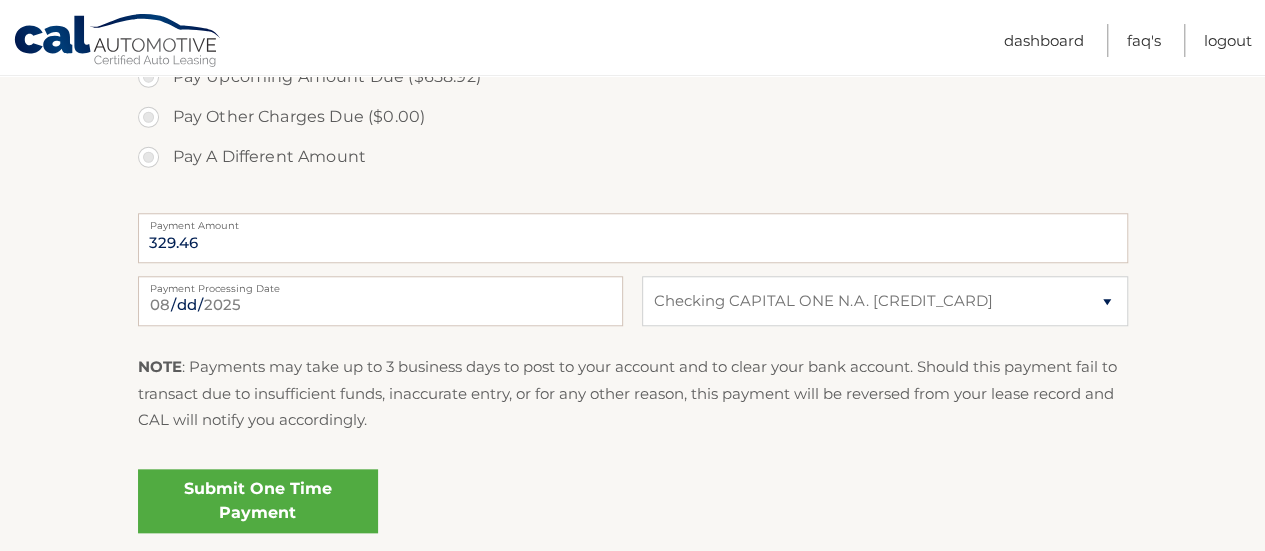 click on "Submit One Time Payment" at bounding box center [258, 501] 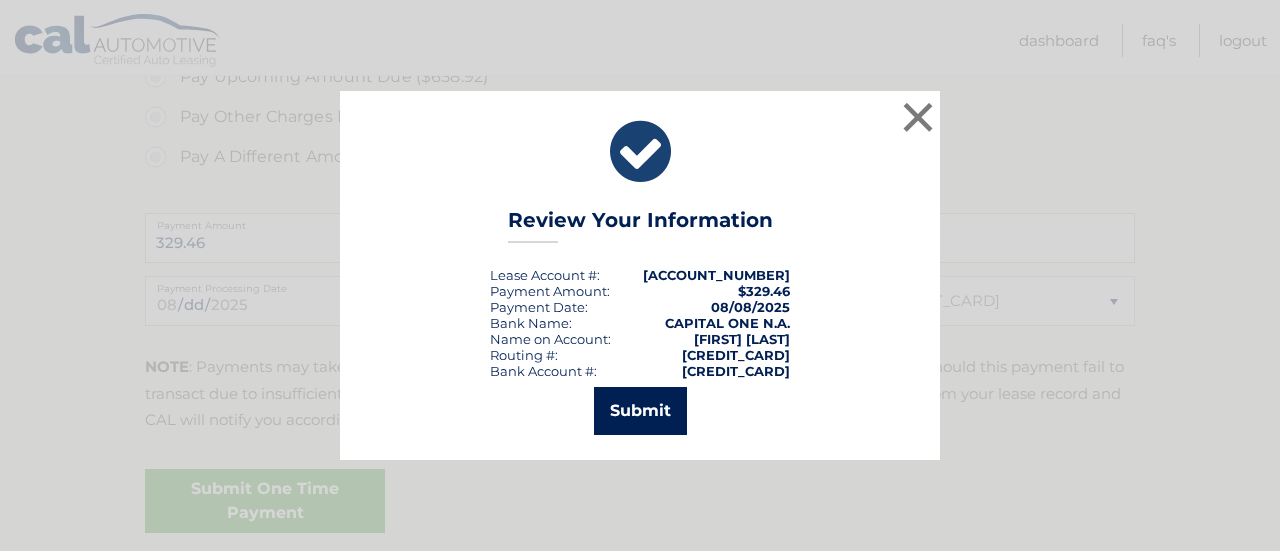click on "Submit" at bounding box center (640, 411) 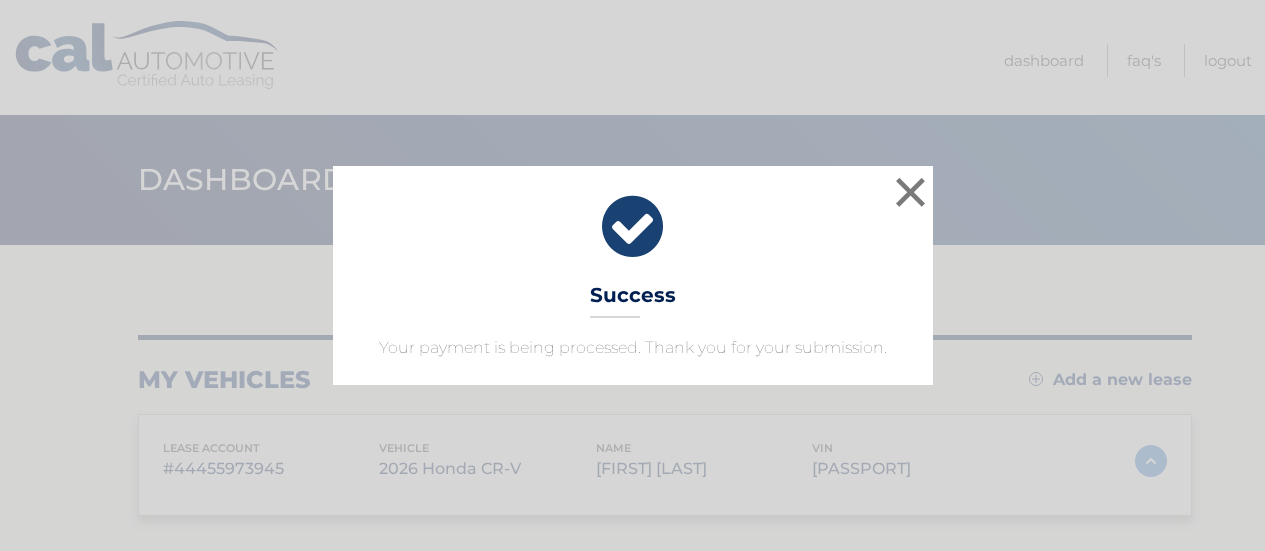 scroll, scrollTop: 0, scrollLeft: 0, axis: both 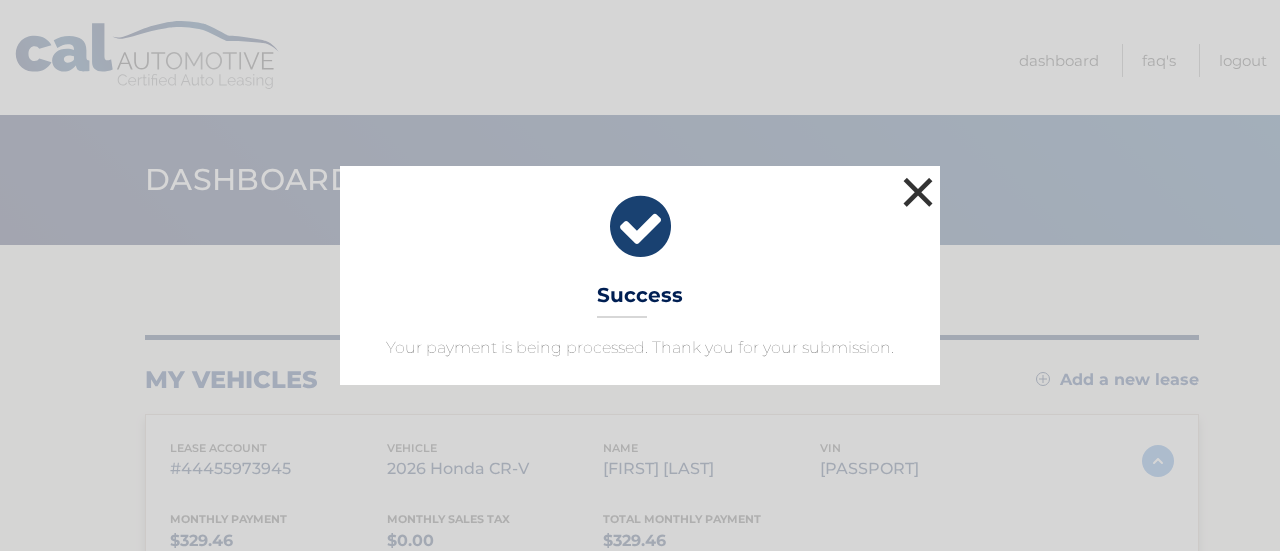 click on "×" at bounding box center (918, 192) 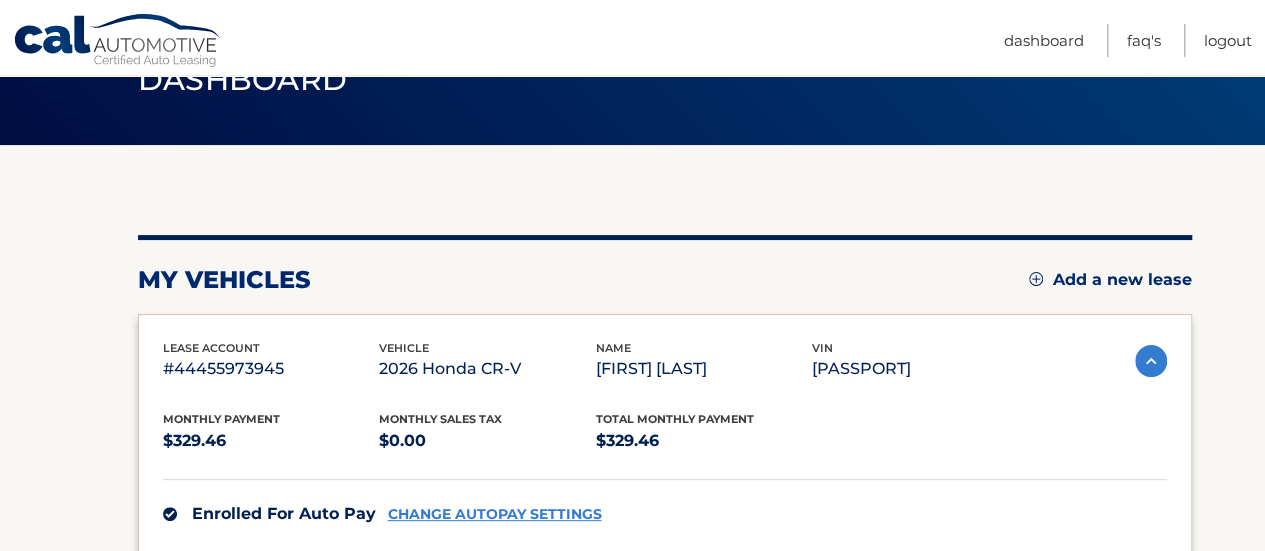 scroll, scrollTop: 500, scrollLeft: 0, axis: vertical 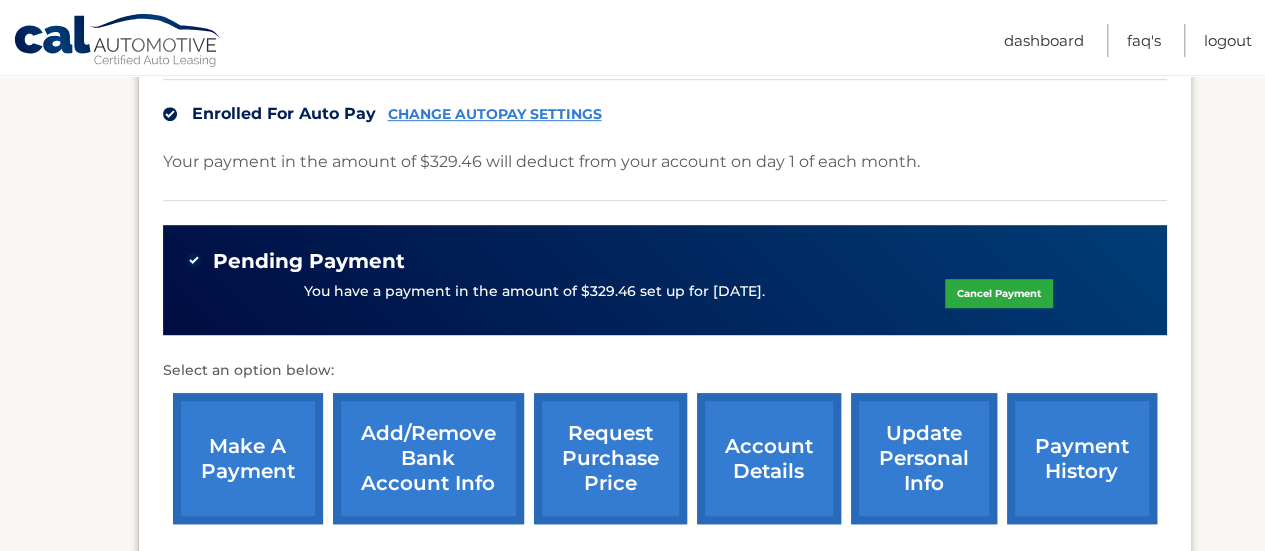 click on "payment history" at bounding box center (1082, 458) 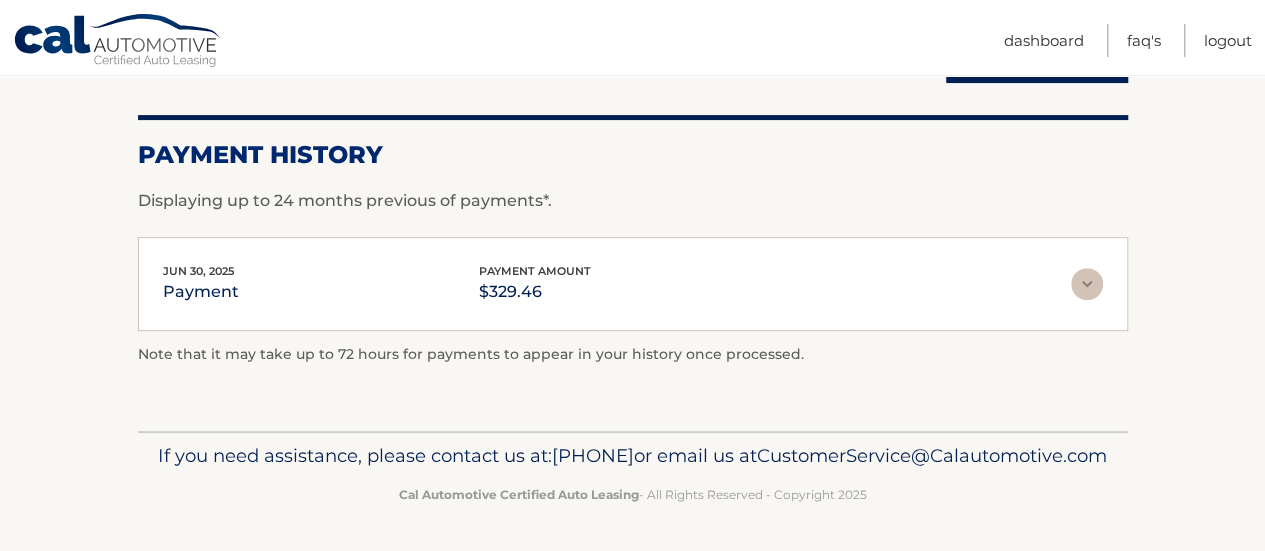 scroll, scrollTop: 0, scrollLeft: 0, axis: both 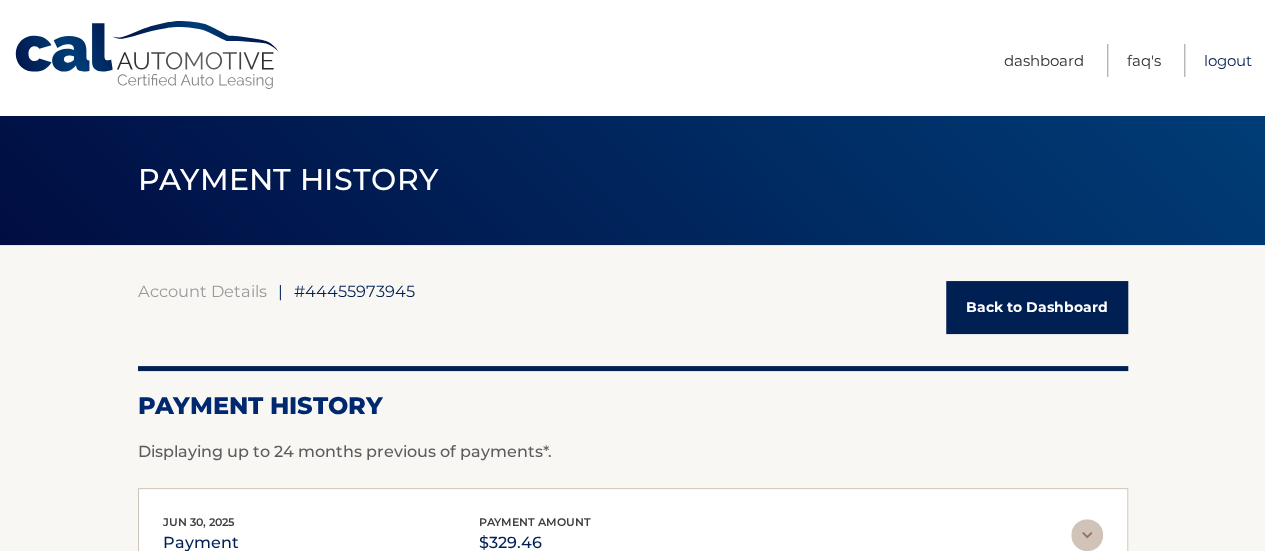click on "Logout" at bounding box center (1228, 60) 